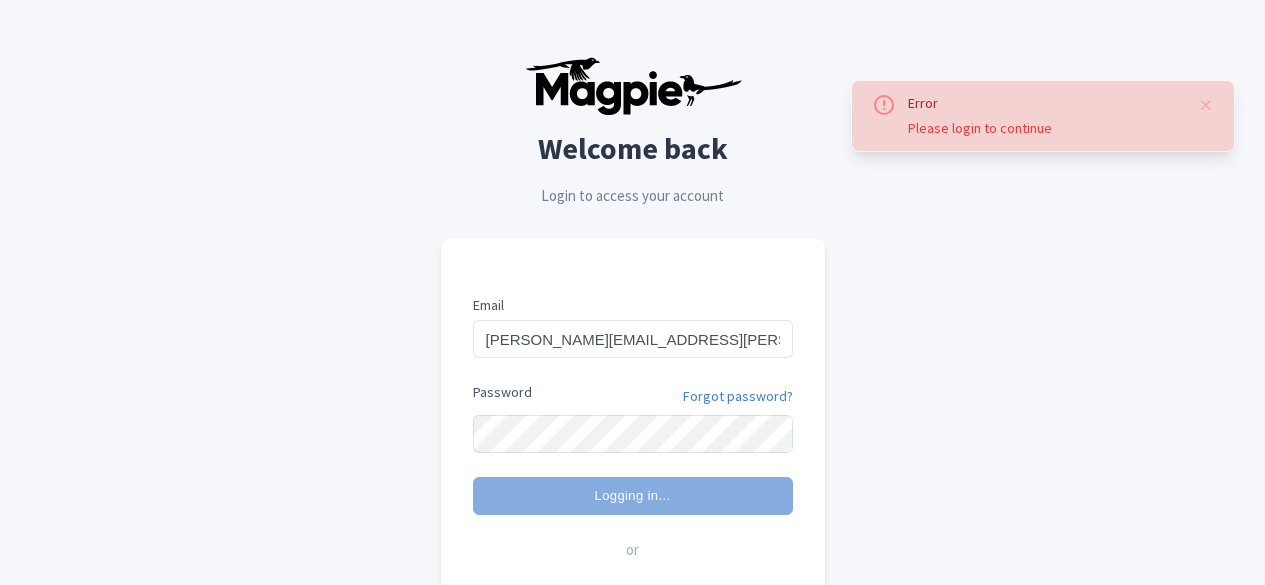 scroll, scrollTop: 0, scrollLeft: 0, axis: both 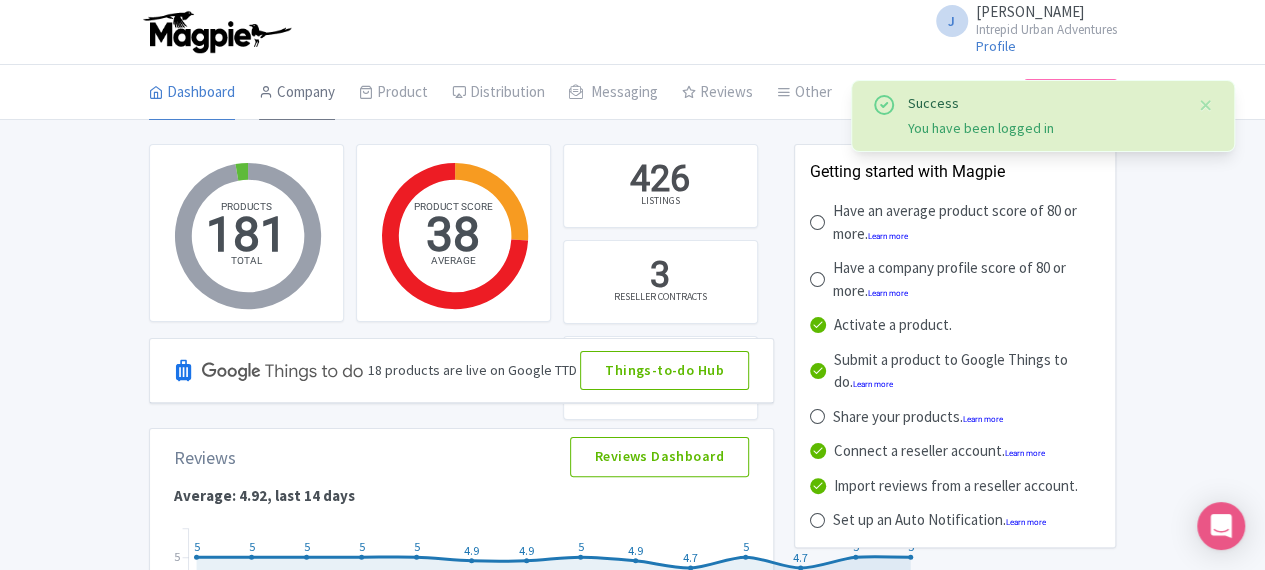 click on "Company" at bounding box center (297, 93) 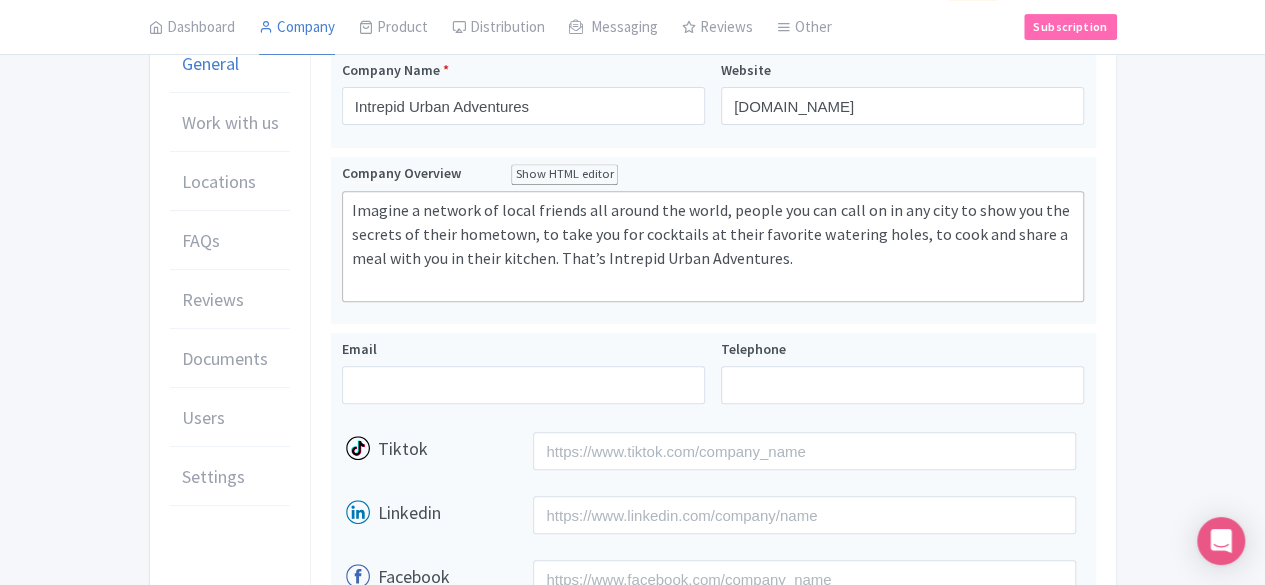 scroll, scrollTop: 312, scrollLeft: 0, axis: vertical 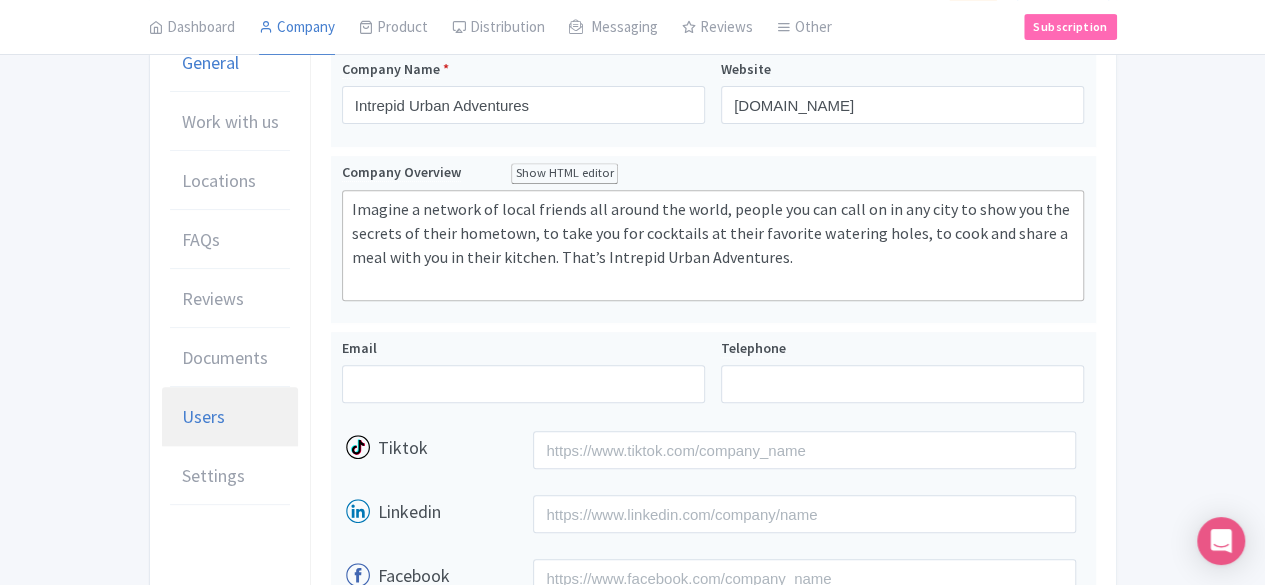click on "Users" at bounding box center (203, 416) 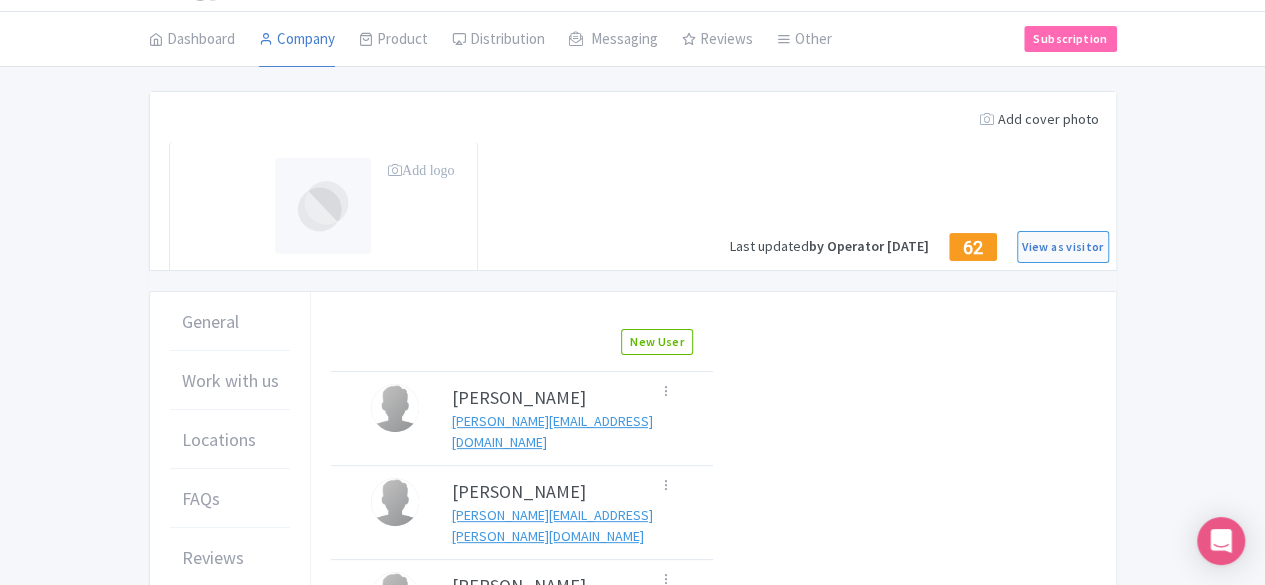 scroll, scrollTop: 322, scrollLeft: 0, axis: vertical 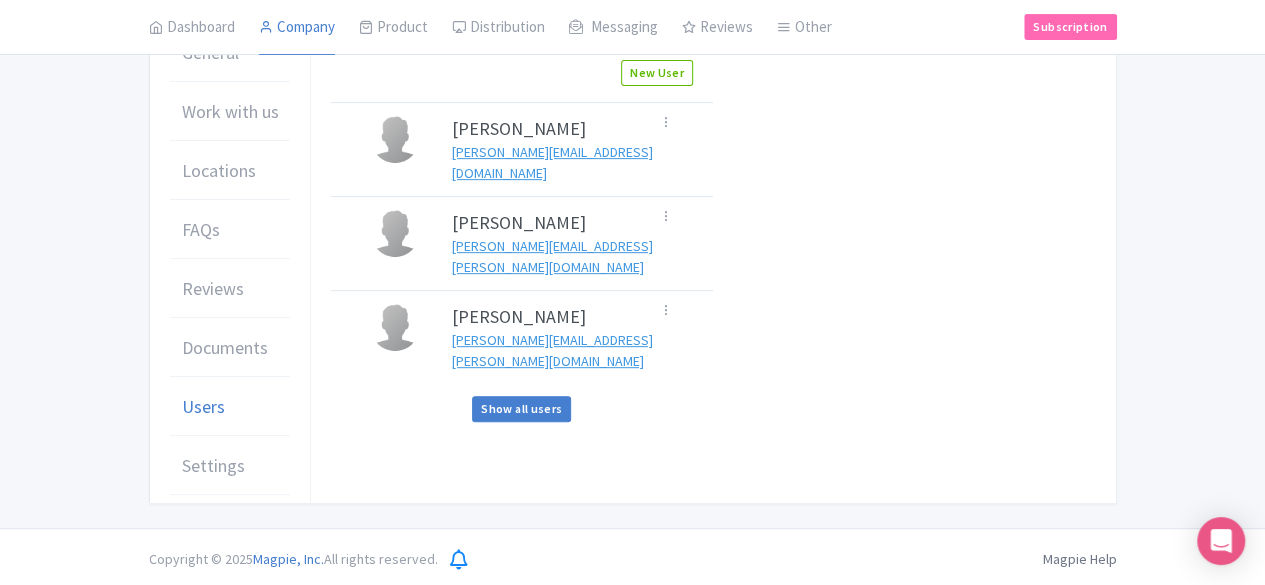 click on "Show all users" at bounding box center [521, 409] 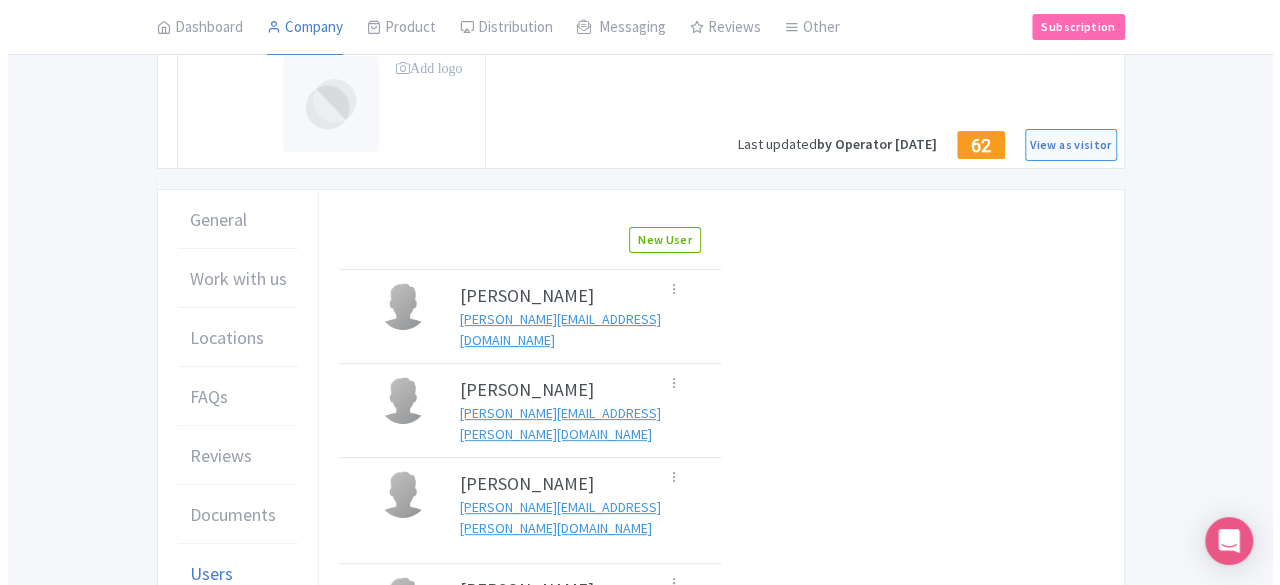 scroll, scrollTop: 2213, scrollLeft: 0, axis: vertical 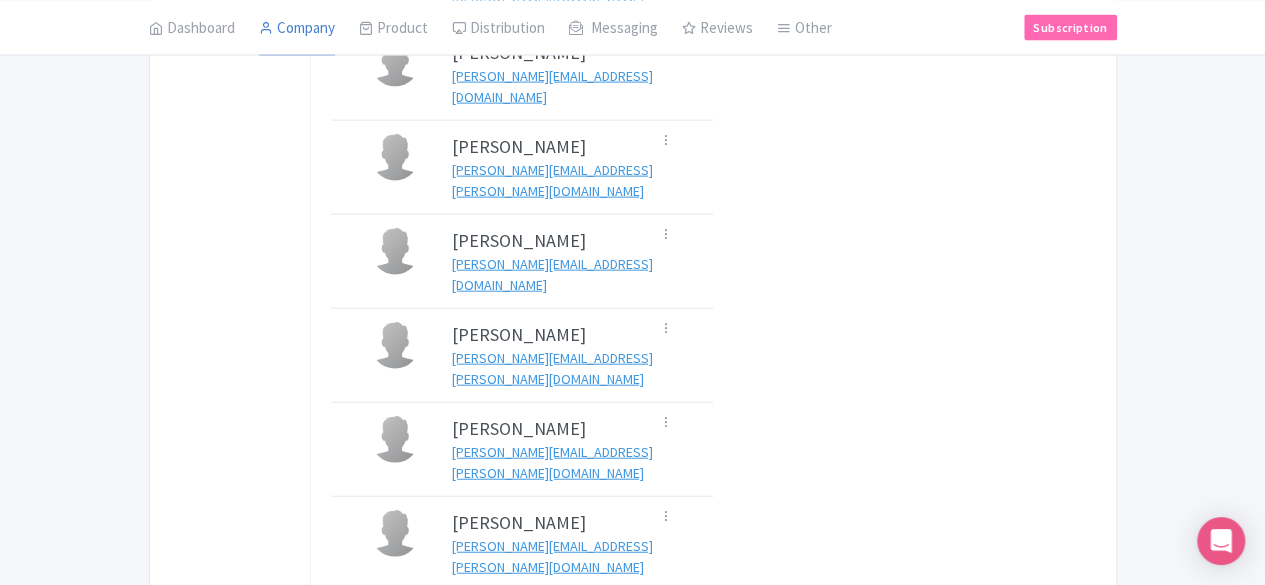 click at bounding box center (666, 871) 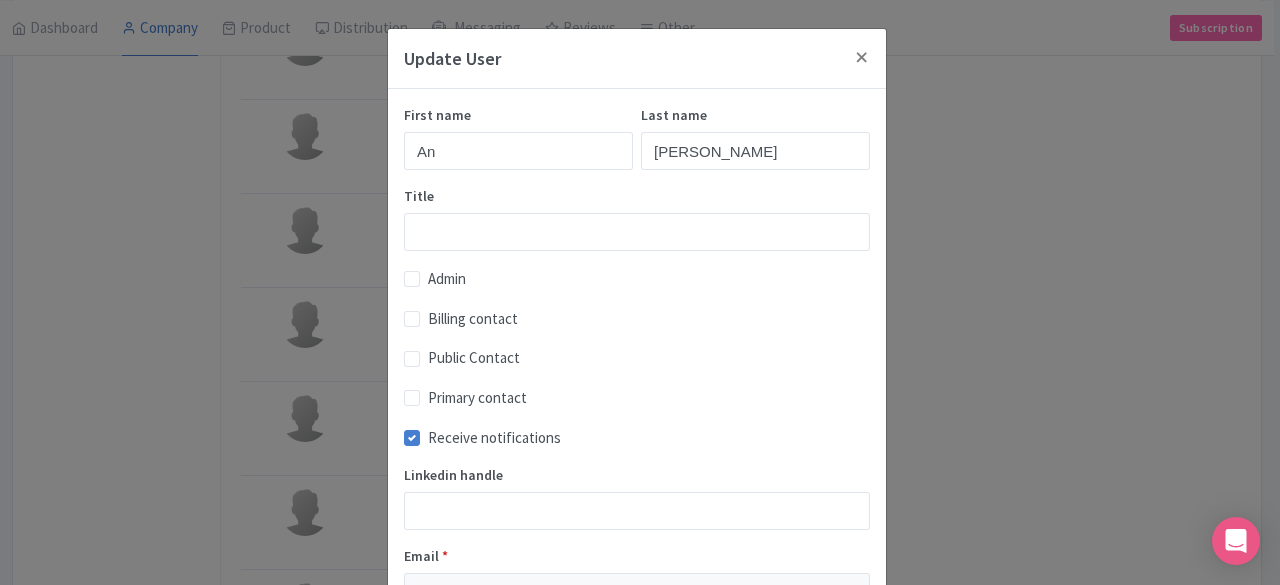 click on "Admin" at bounding box center (447, 279) 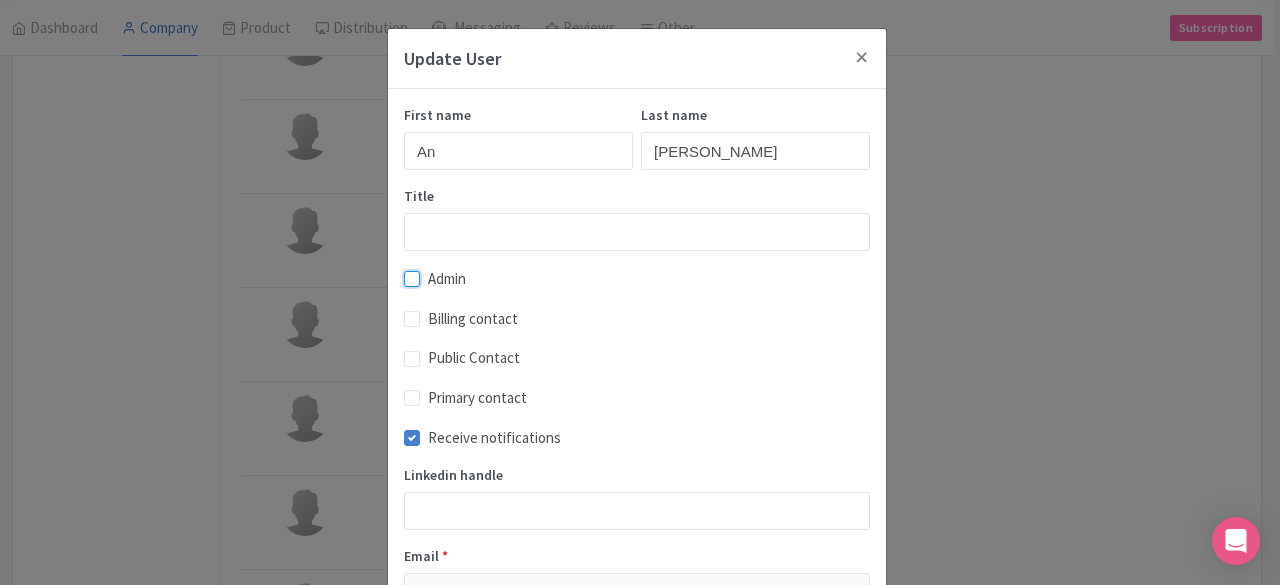 checkbox on "true" 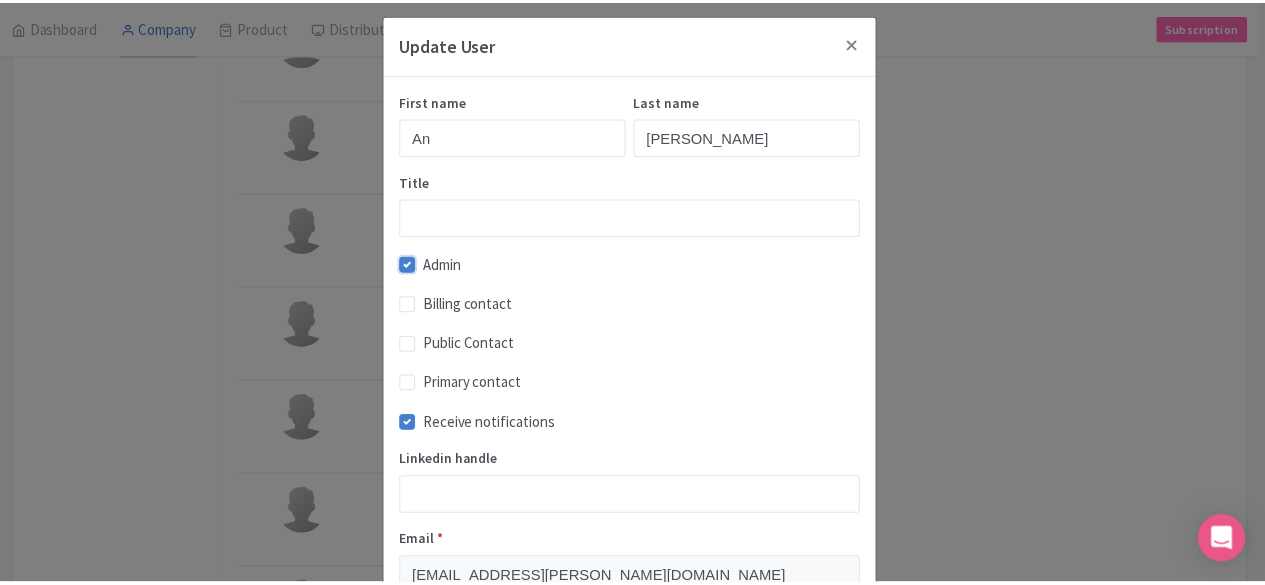 scroll, scrollTop: 156, scrollLeft: 0, axis: vertical 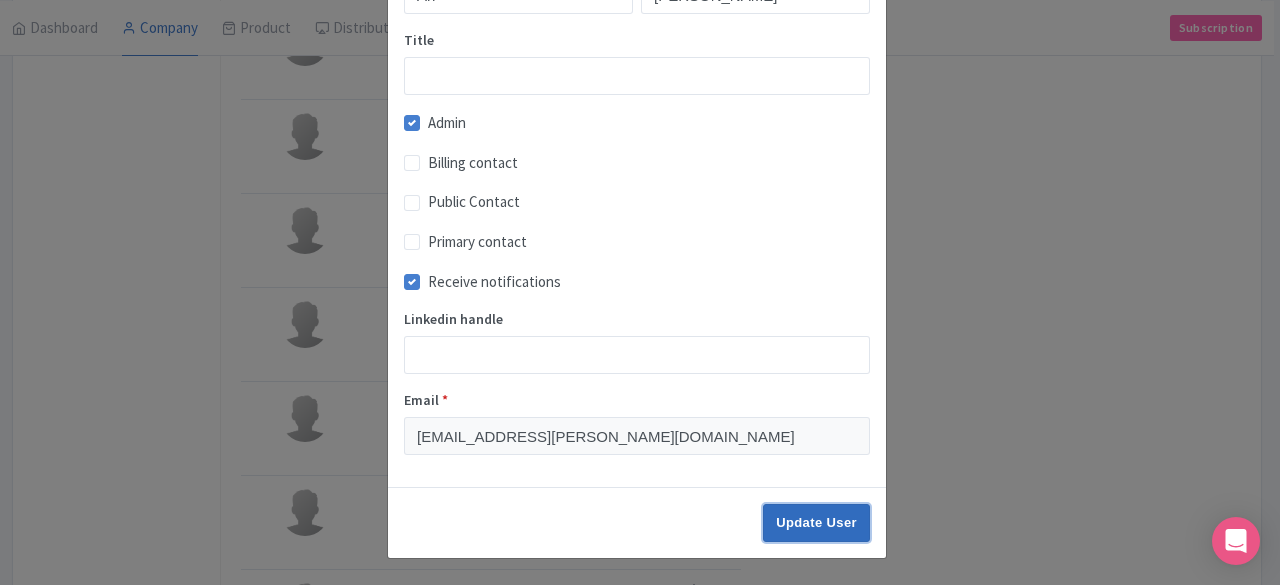 click on "Update User" at bounding box center [816, 523] 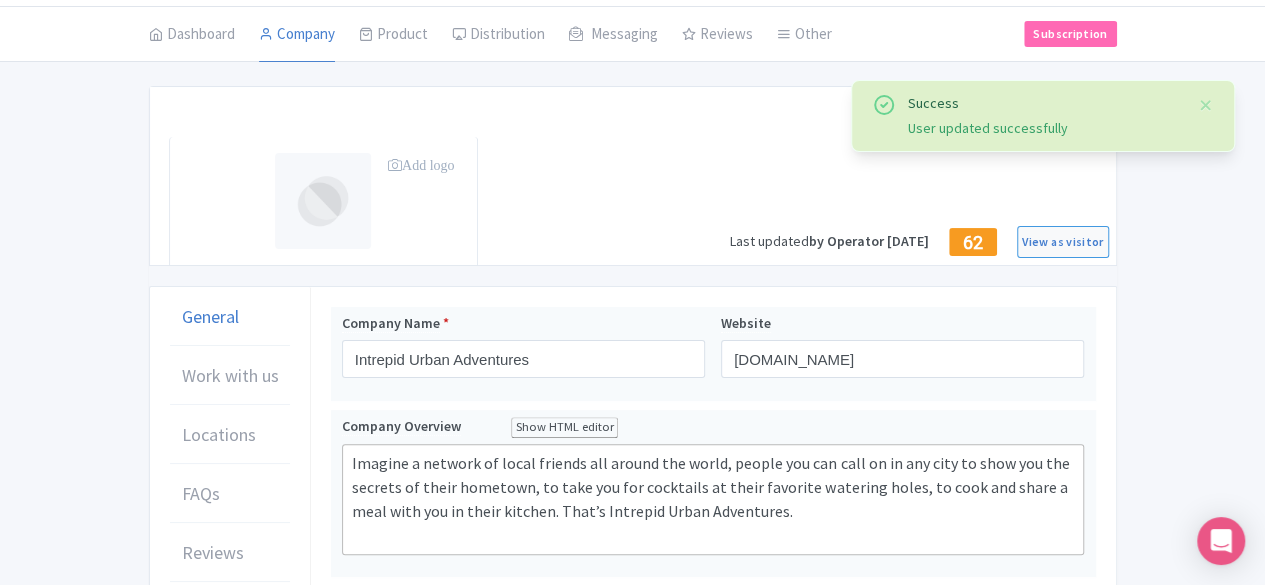scroll, scrollTop: 0, scrollLeft: 0, axis: both 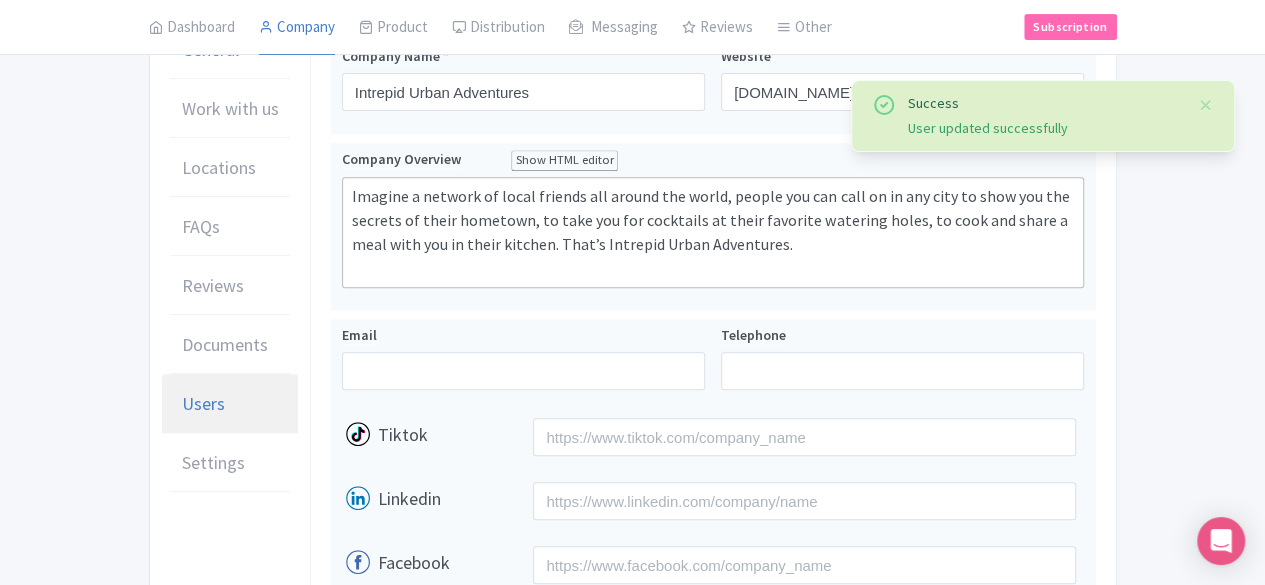 click on "Users" at bounding box center (230, 404) 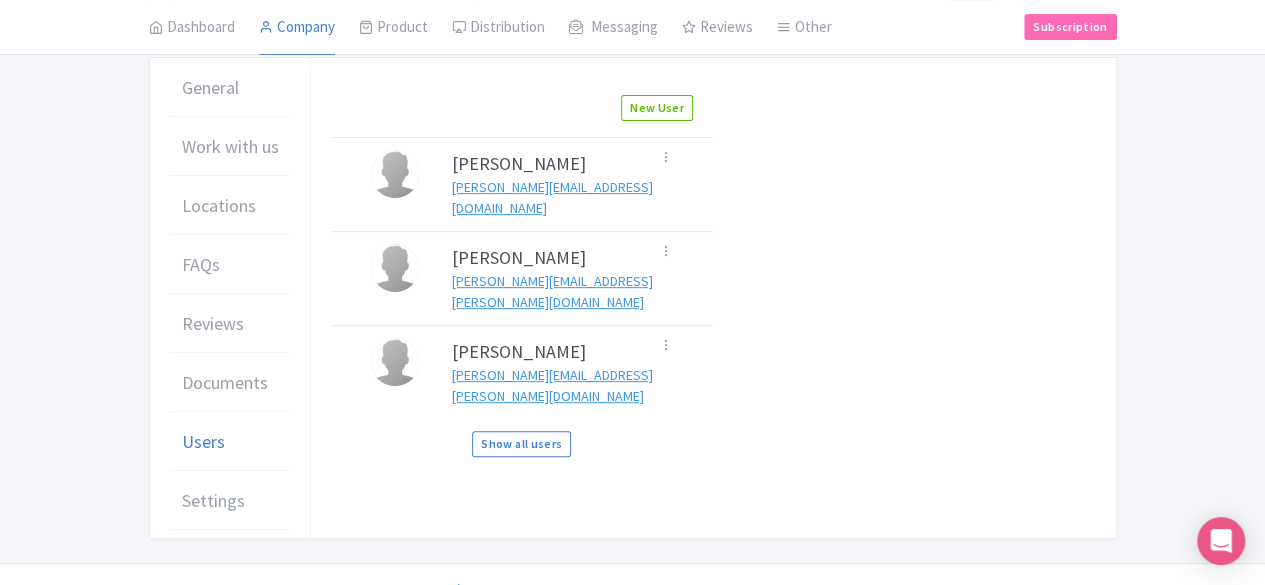 scroll, scrollTop: 0, scrollLeft: 0, axis: both 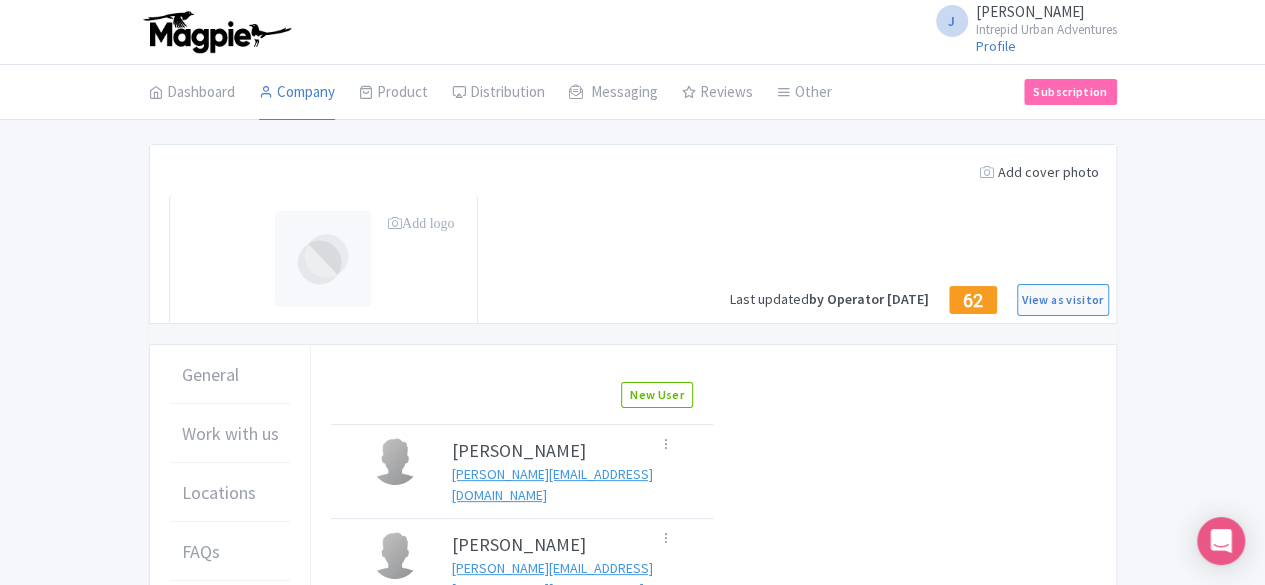 click on "[PERSON_NAME]" at bounding box center [1030, 11] 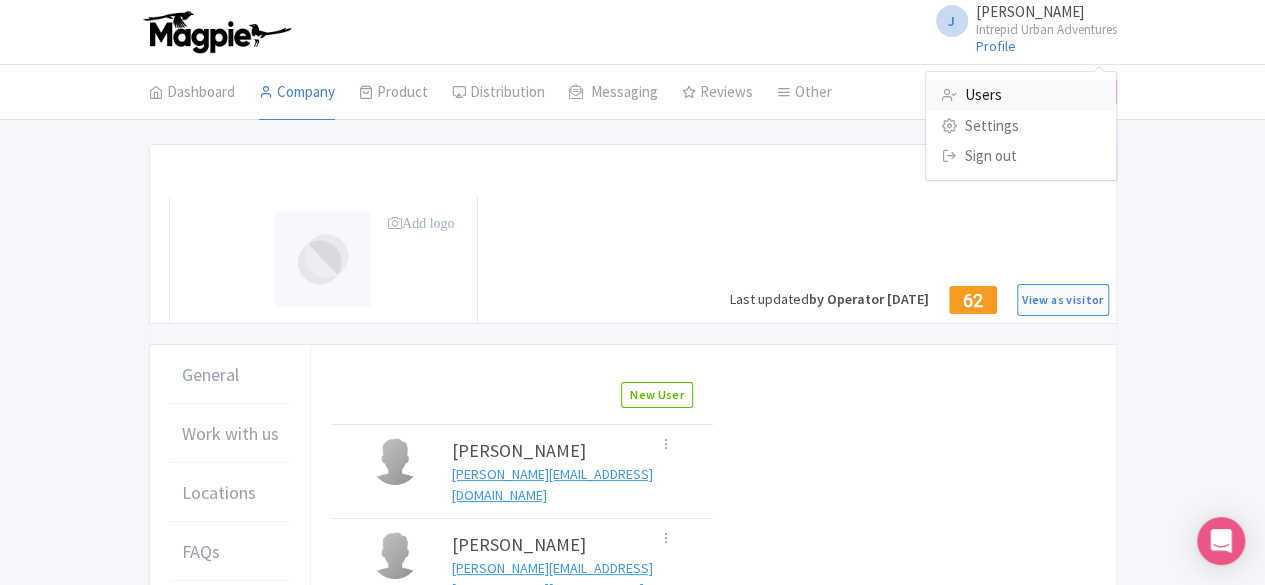 click on "Users" at bounding box center (1021, 95) 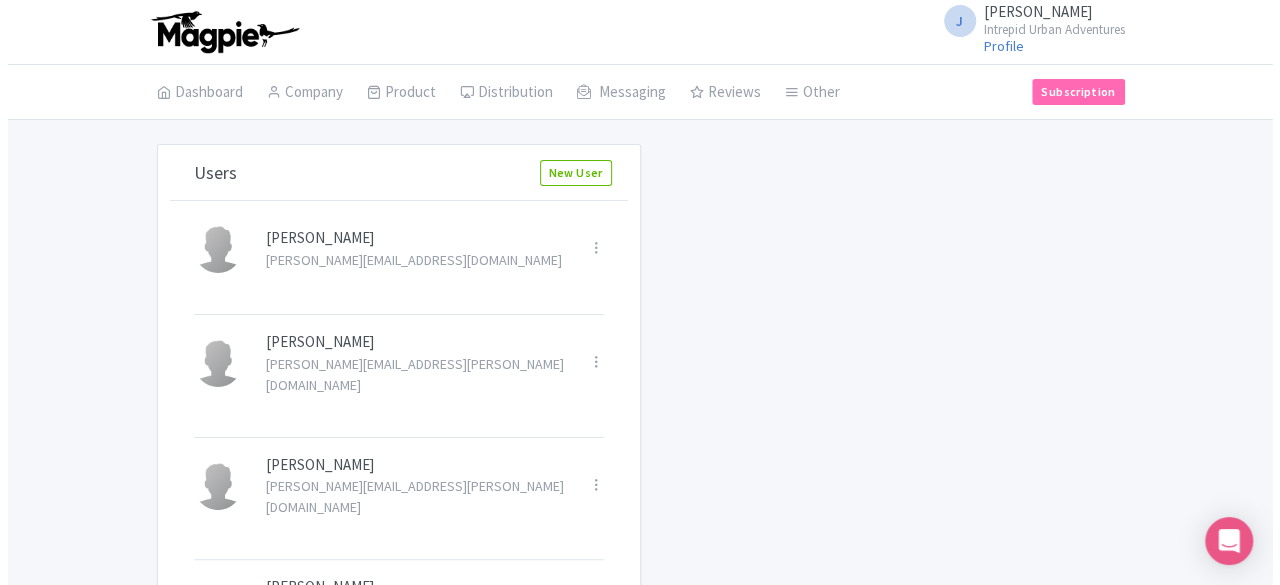 scroll, scrollTop: 3496, scrollLeft: 0, axis: vertical 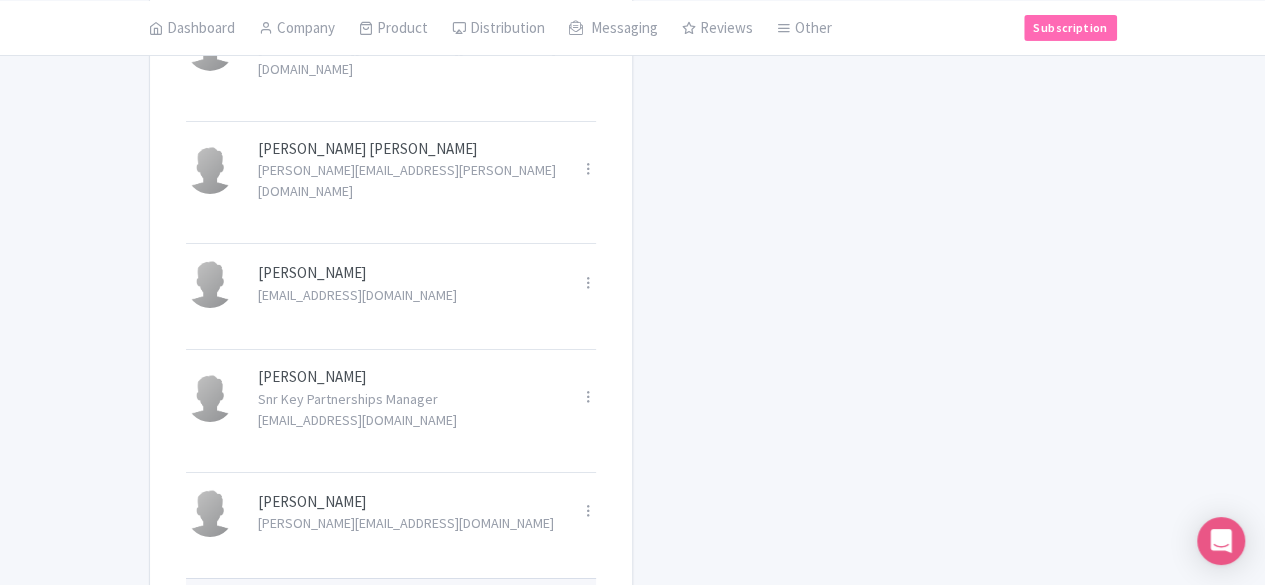 click at bounding box center (588, 625) 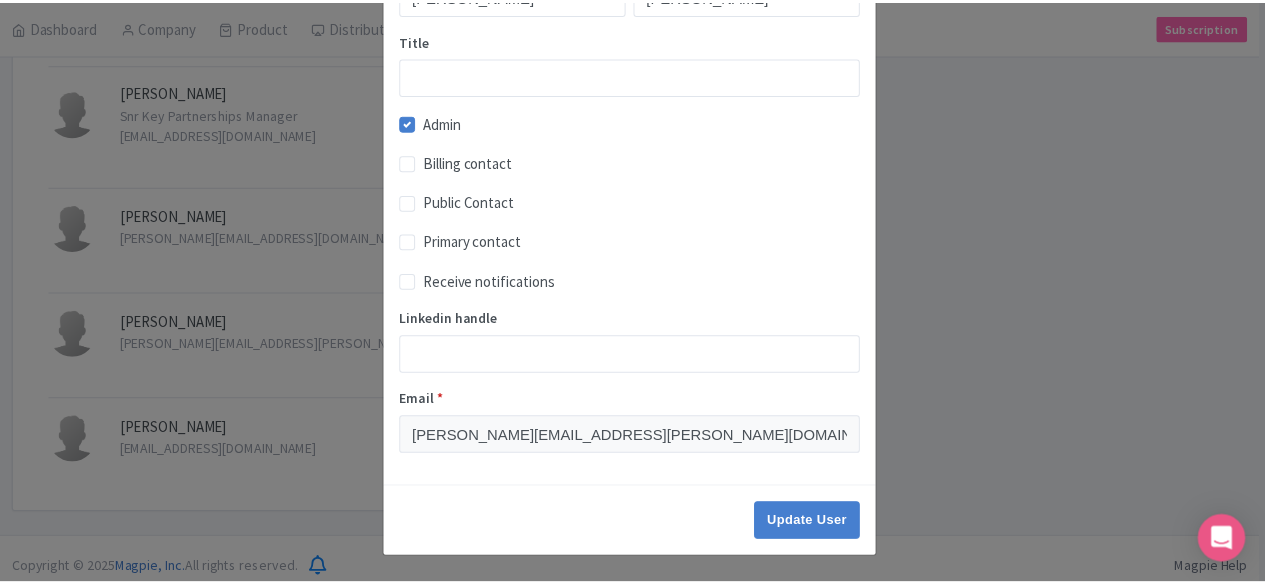 scroll, scrollTop: 0, scrollLeft: 0, axis: both 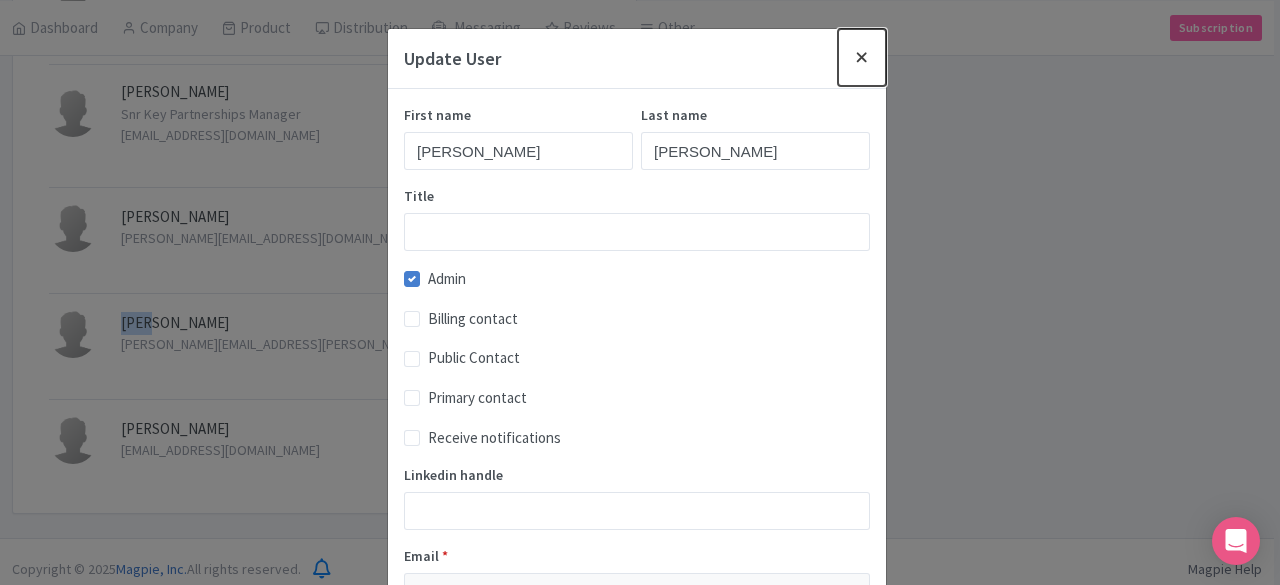 click at bounding box center (862, 57) 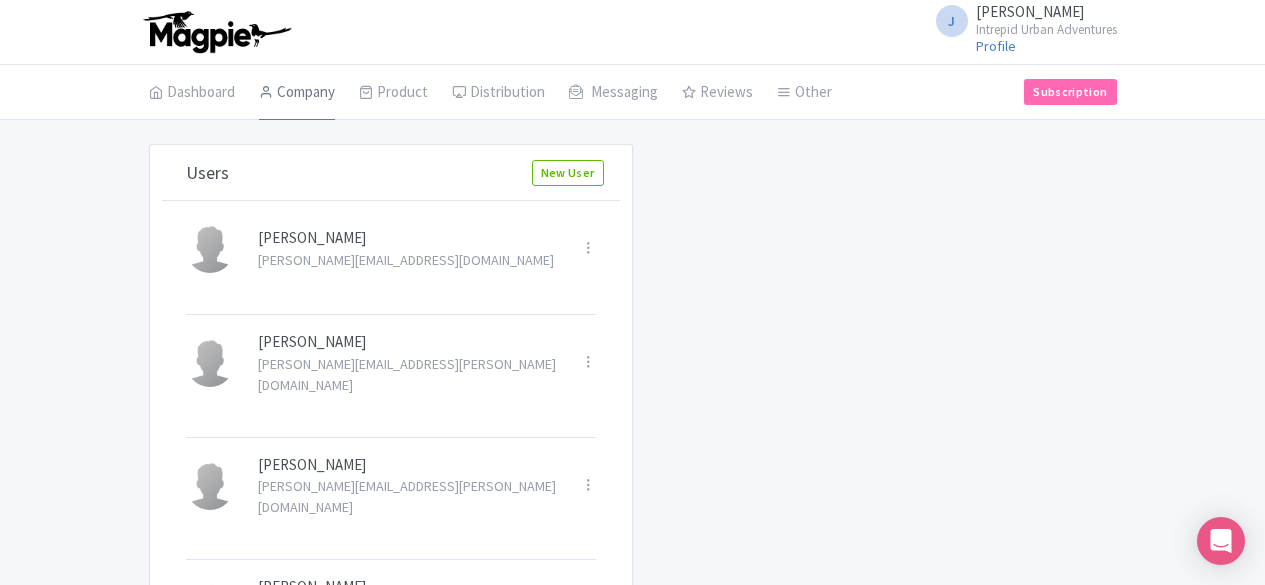 scroll, scrollTop: 3496, scrollLeft: 0, axis: vertical 